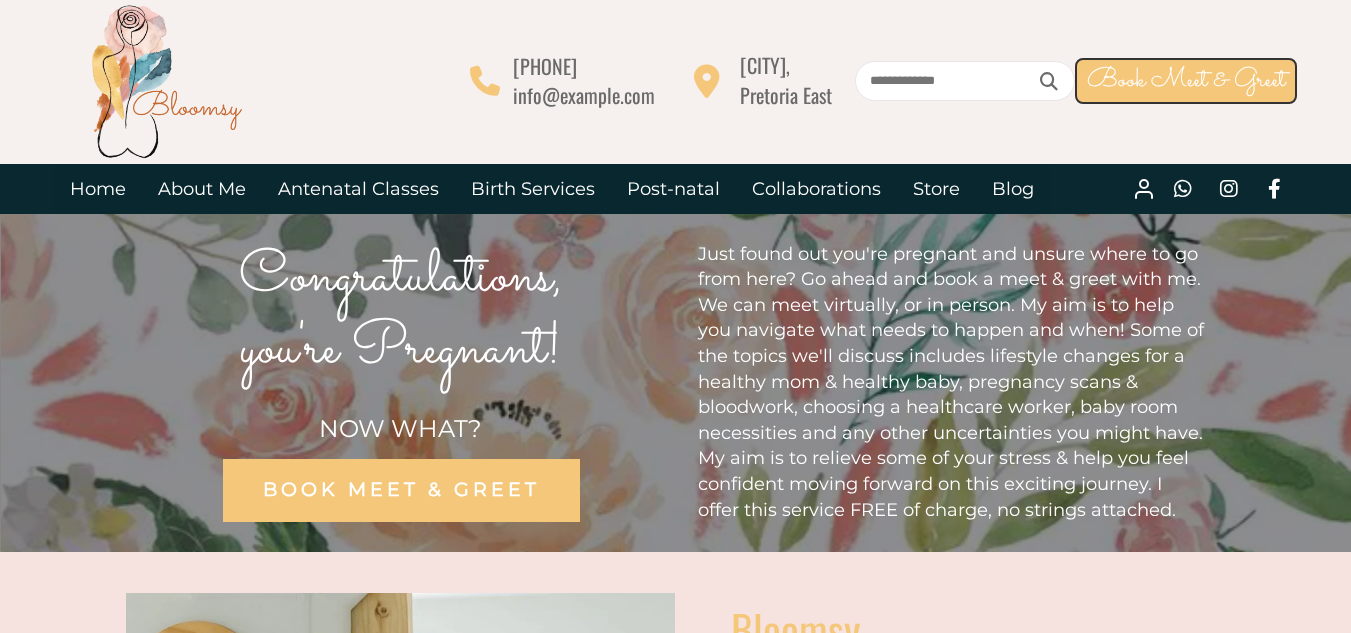 scroll, scrollTop: 0, scrollLeft: 0, axis: both 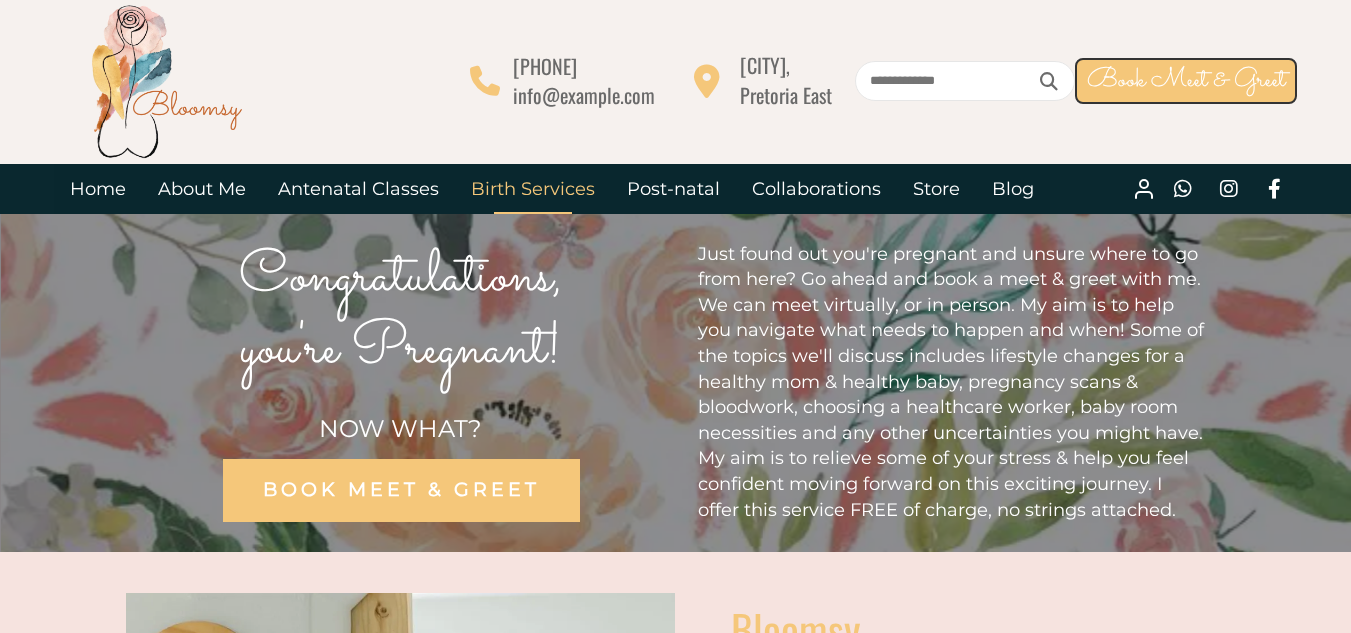 click on "Birth Services" at bounding box center [533, 189] 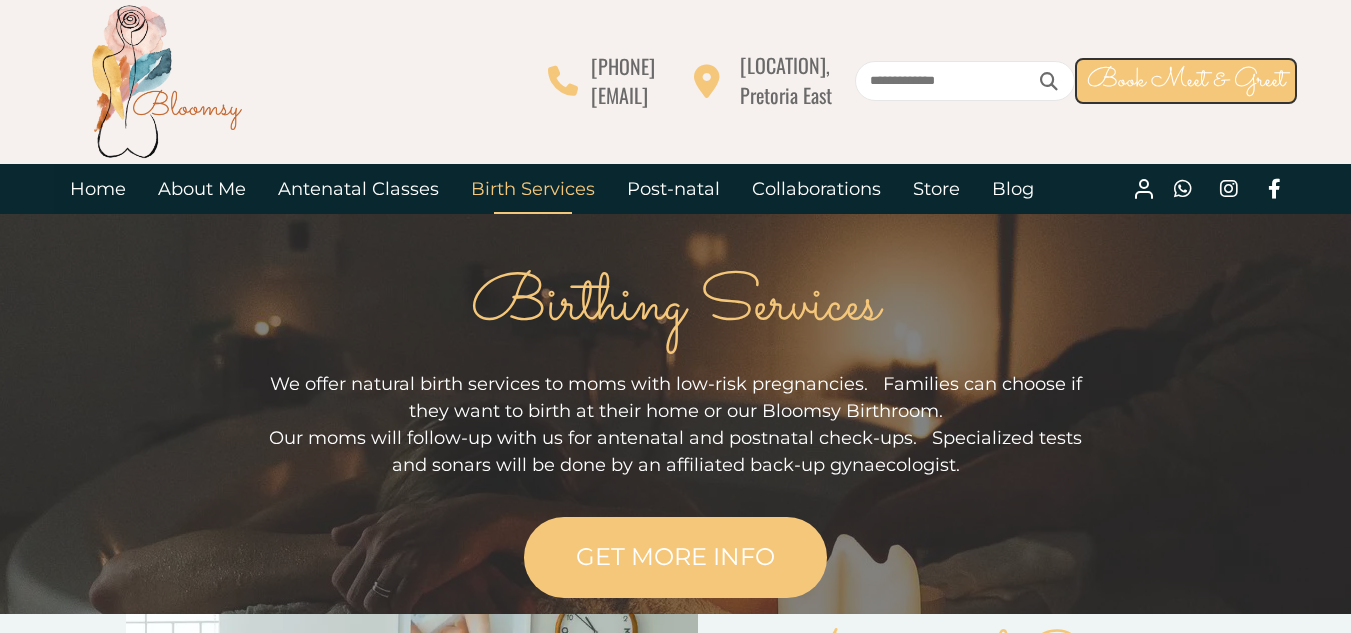 scroll, scrollTop: 0, scrollLeft: 0, axis: both 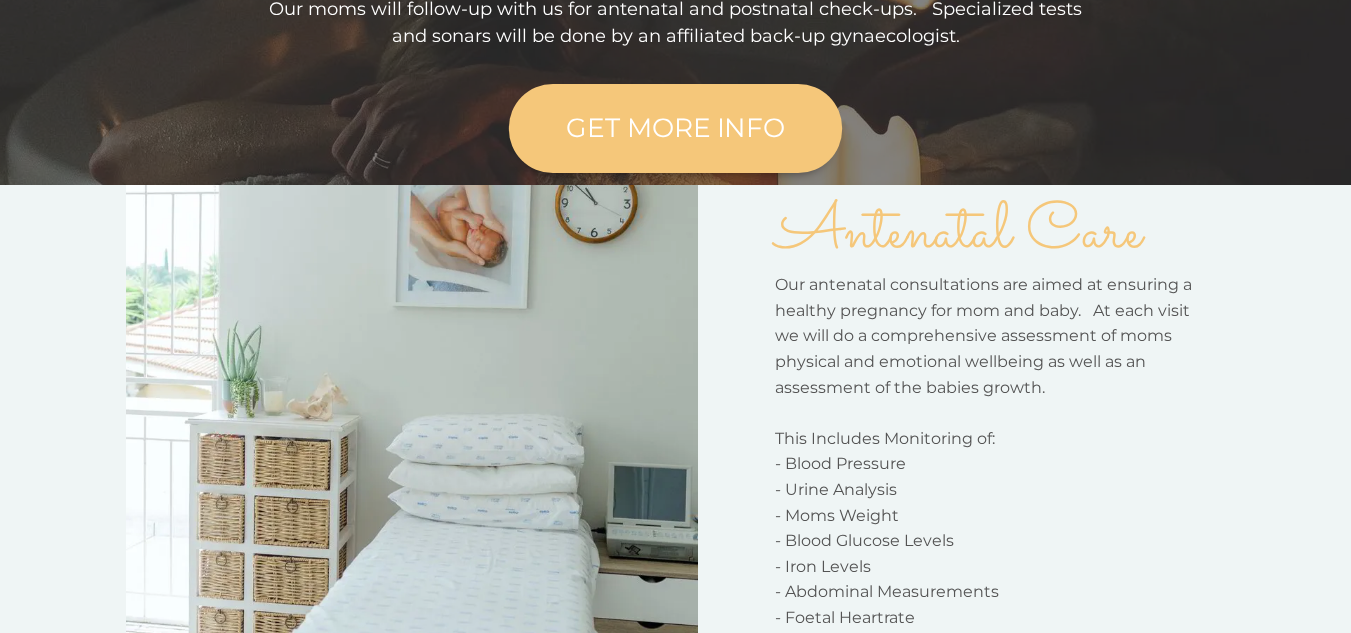 click on "GET MORE INFO" at bounding box center (675, 128) 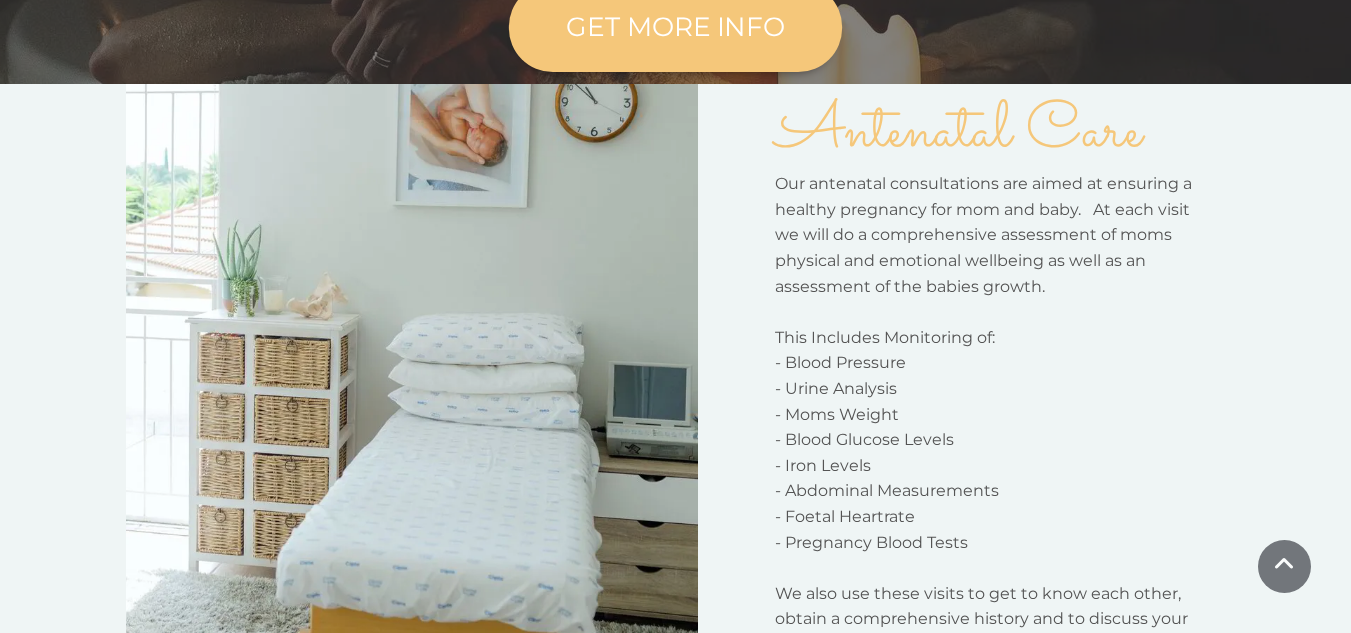 scroll, scrollTop: 0, scrollLeft: 0, axis: both 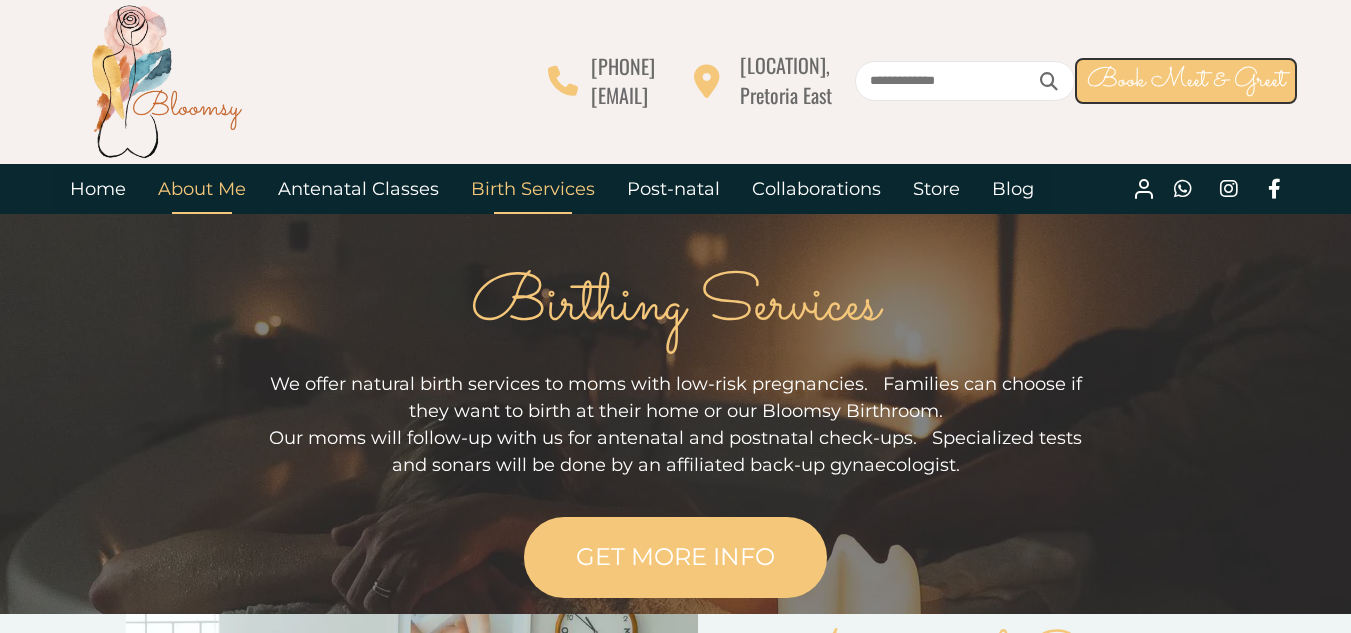 click on "About Me" at bounding box center [202, 189] 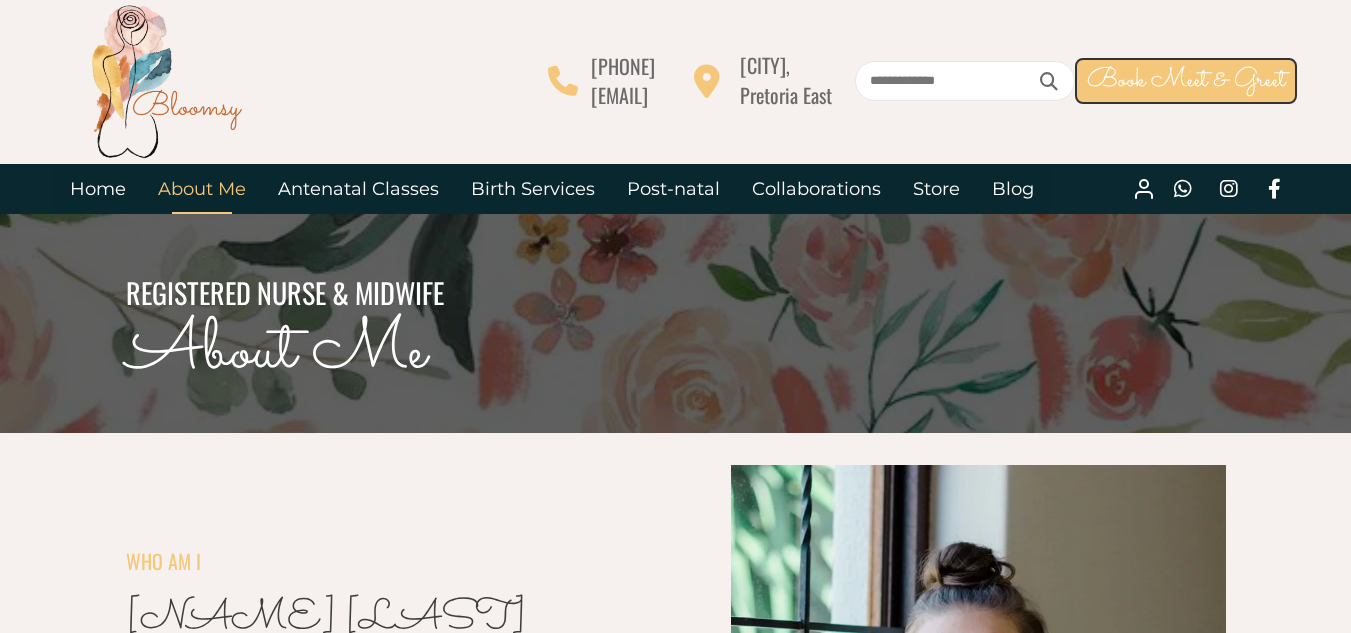 scroll, scrollTop: 307, scrollLeft: 0, axis: vertical 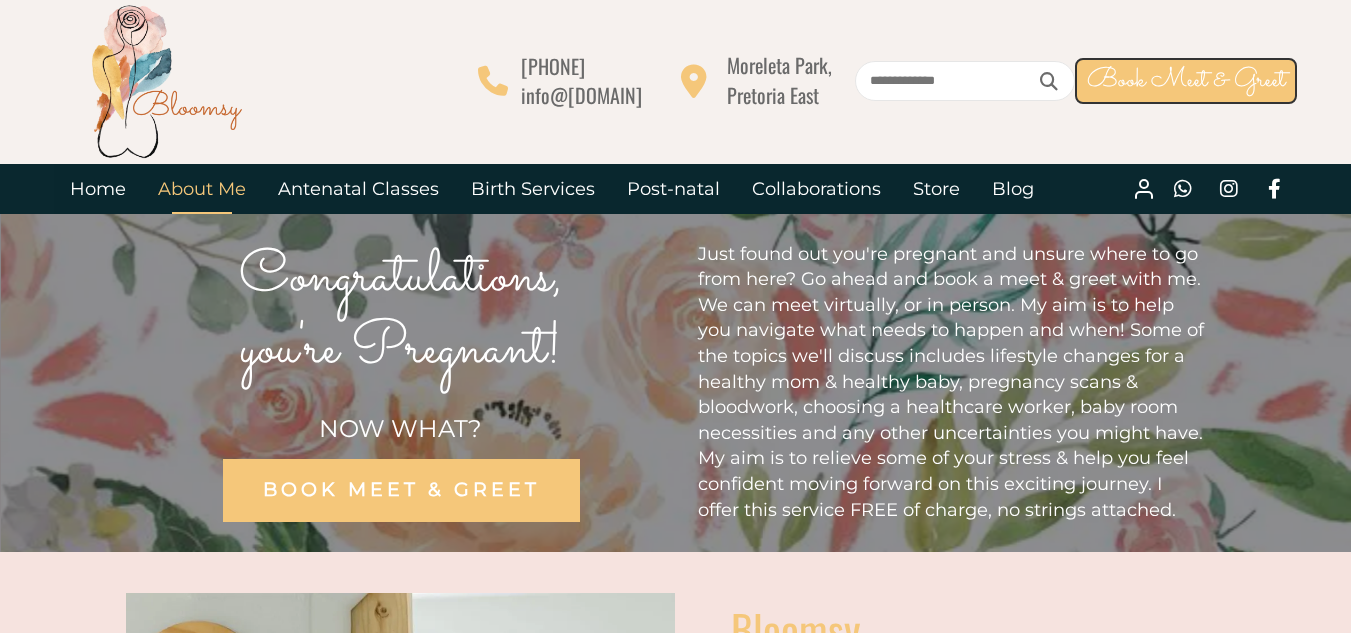 click on "About Me" at bounding box center (202, 189) 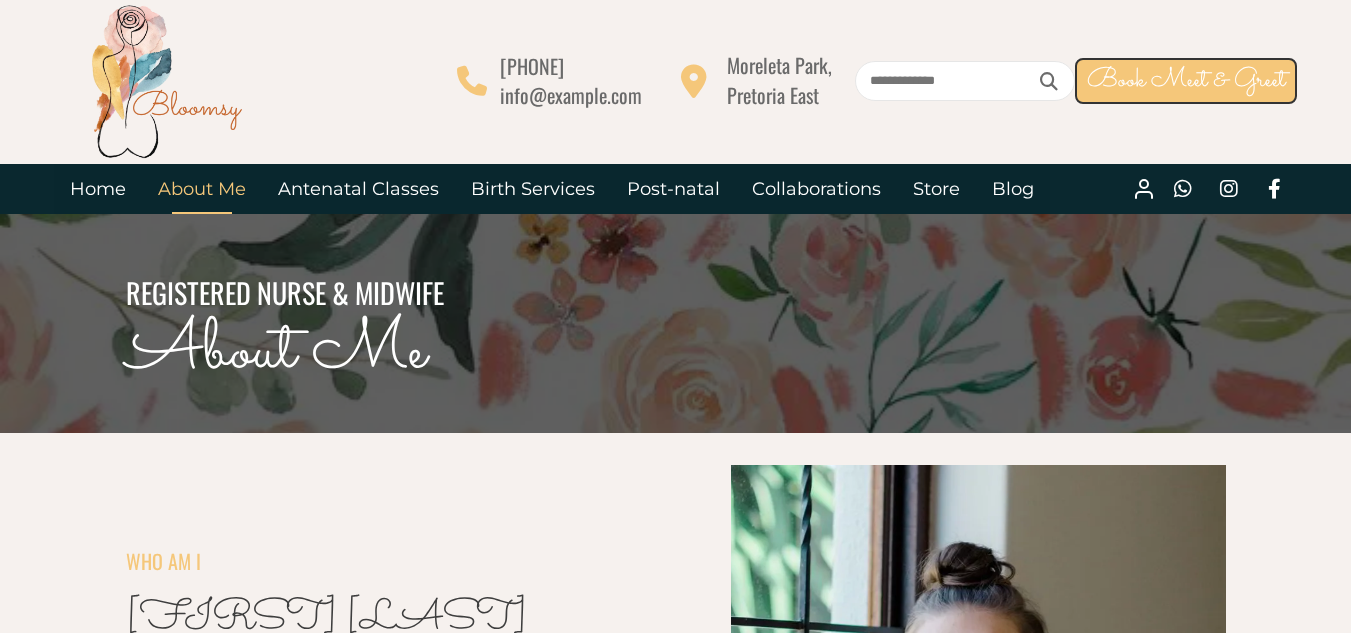 scroll, scrollTop: 0, scrollLeft: 0, axis: both 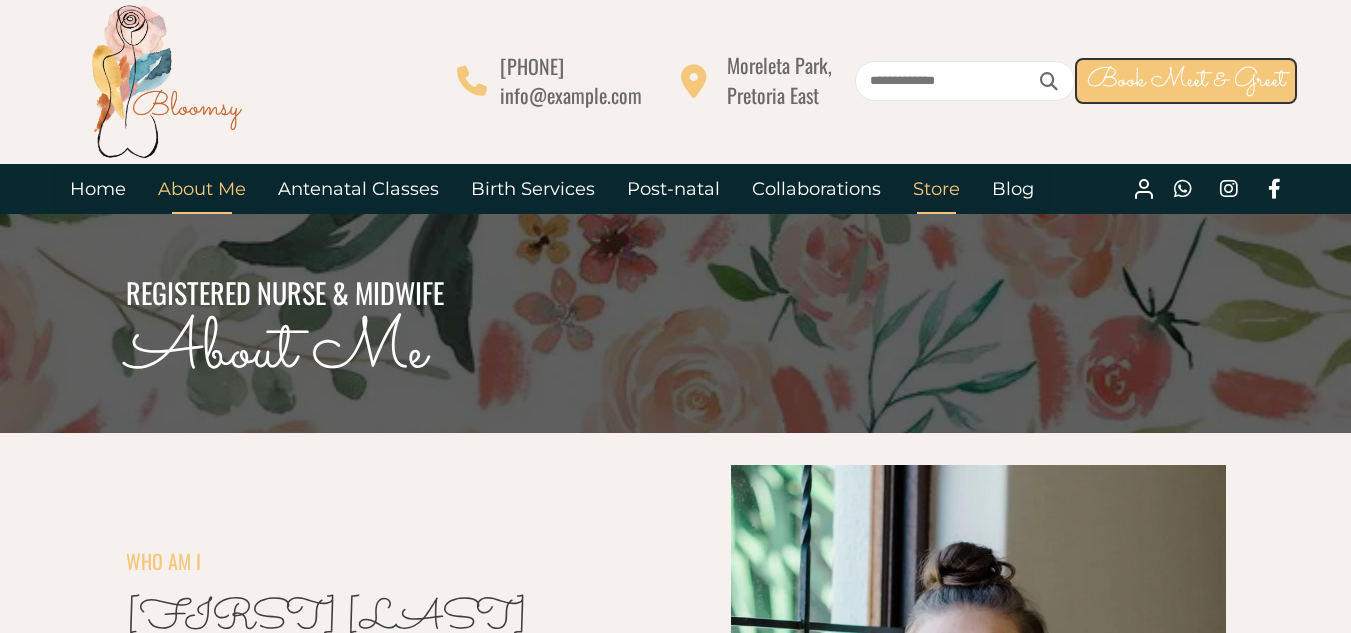 click on "Store" at bounding box center [936, 189] 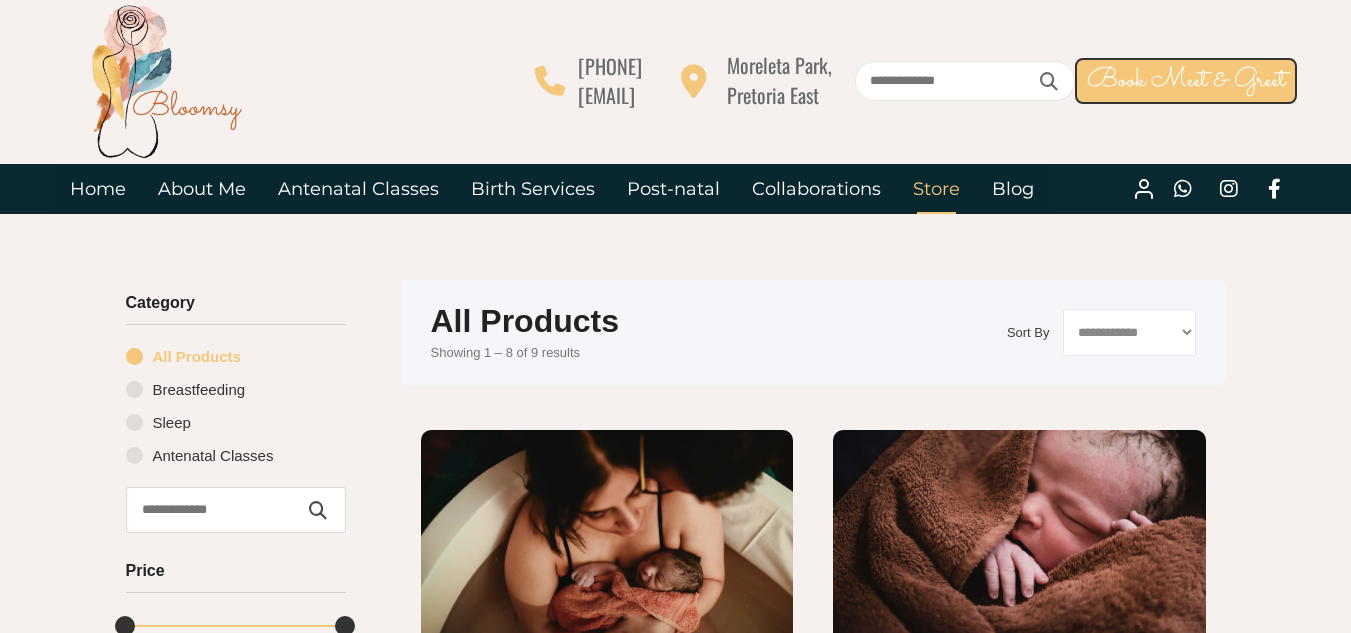 scroll, scrollTop: 0, scrollLeft: 0, axis: both 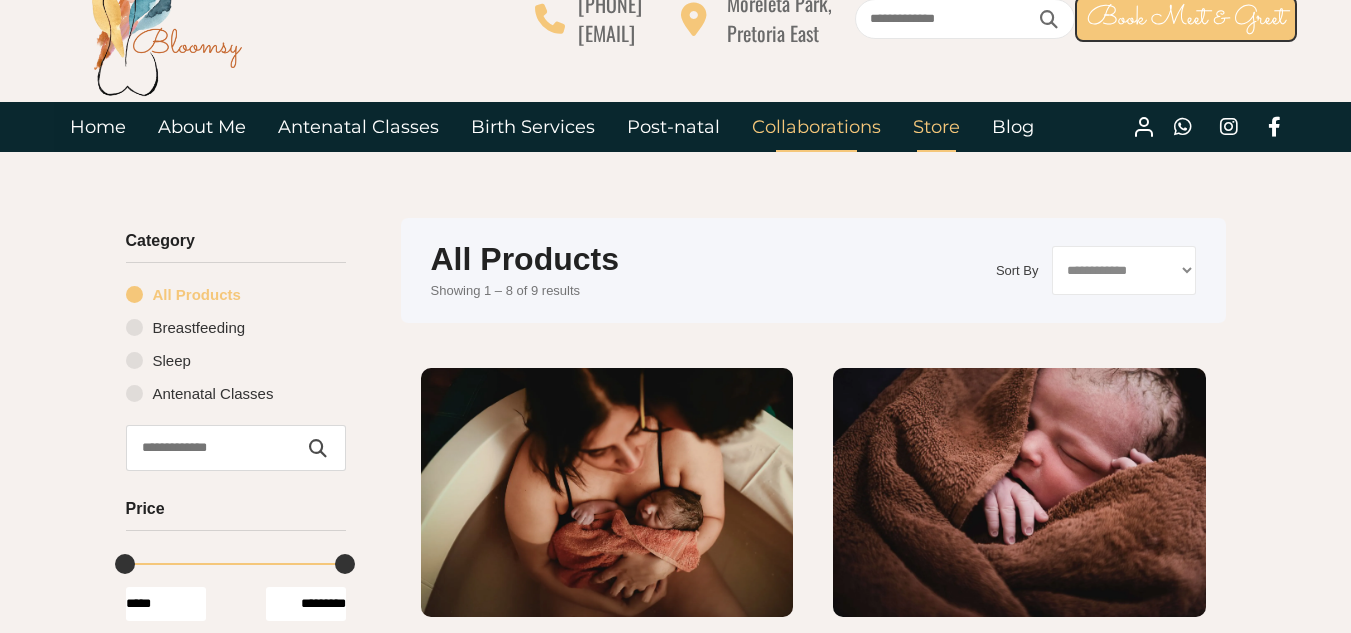 click on "Collaborations" at bounding box center (816, 127) 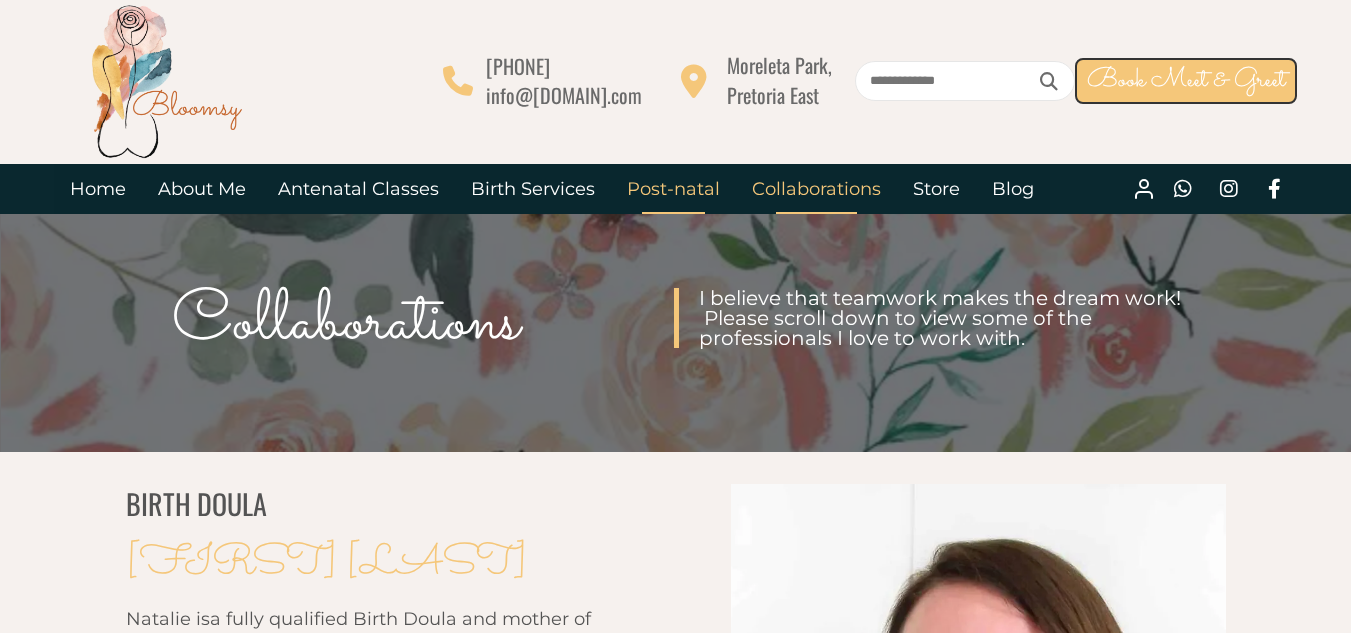 scroll, scrollTop: 0, scrollLeft: 0, axis: both 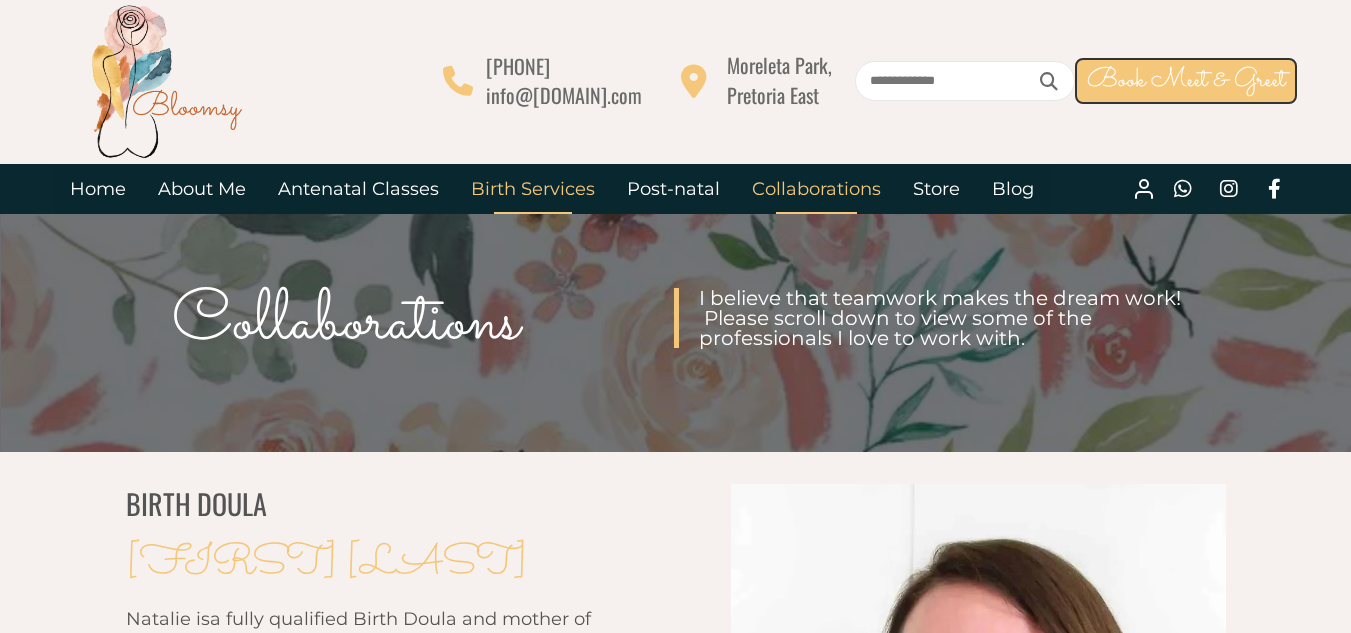 click on "Birth Services" at bounding box center [533, 189] 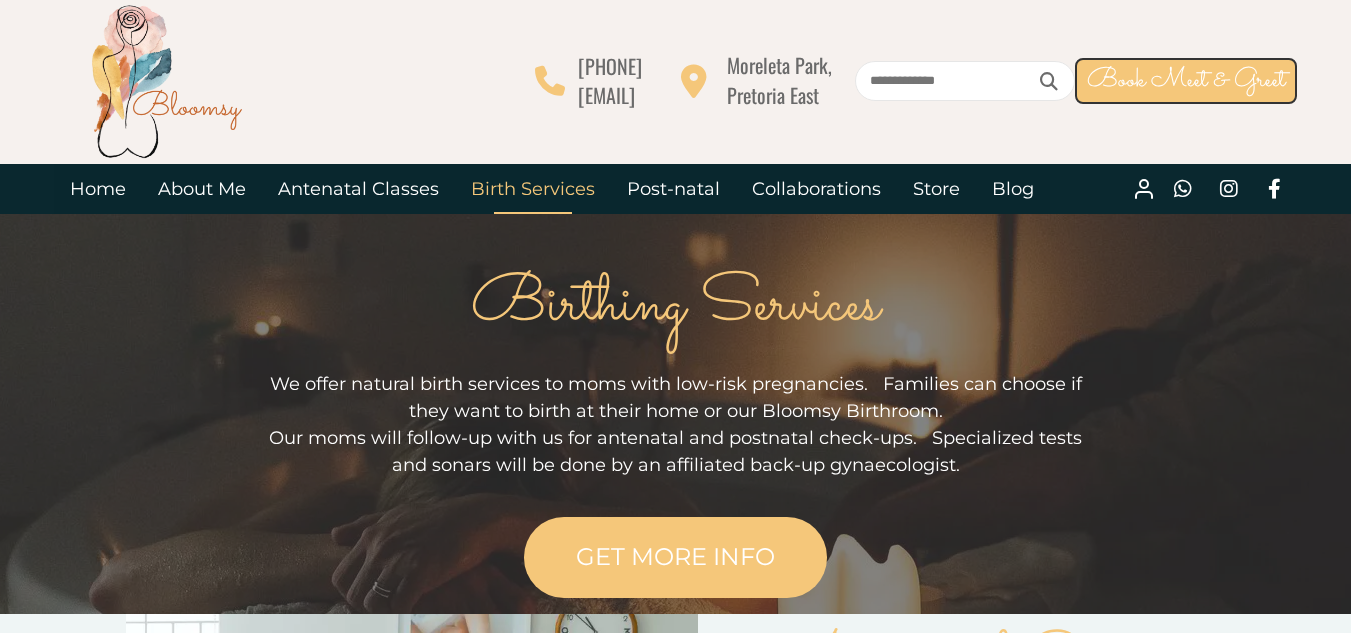 scroll, scrollTop: 0, scrollLeft: 0, axis: both 